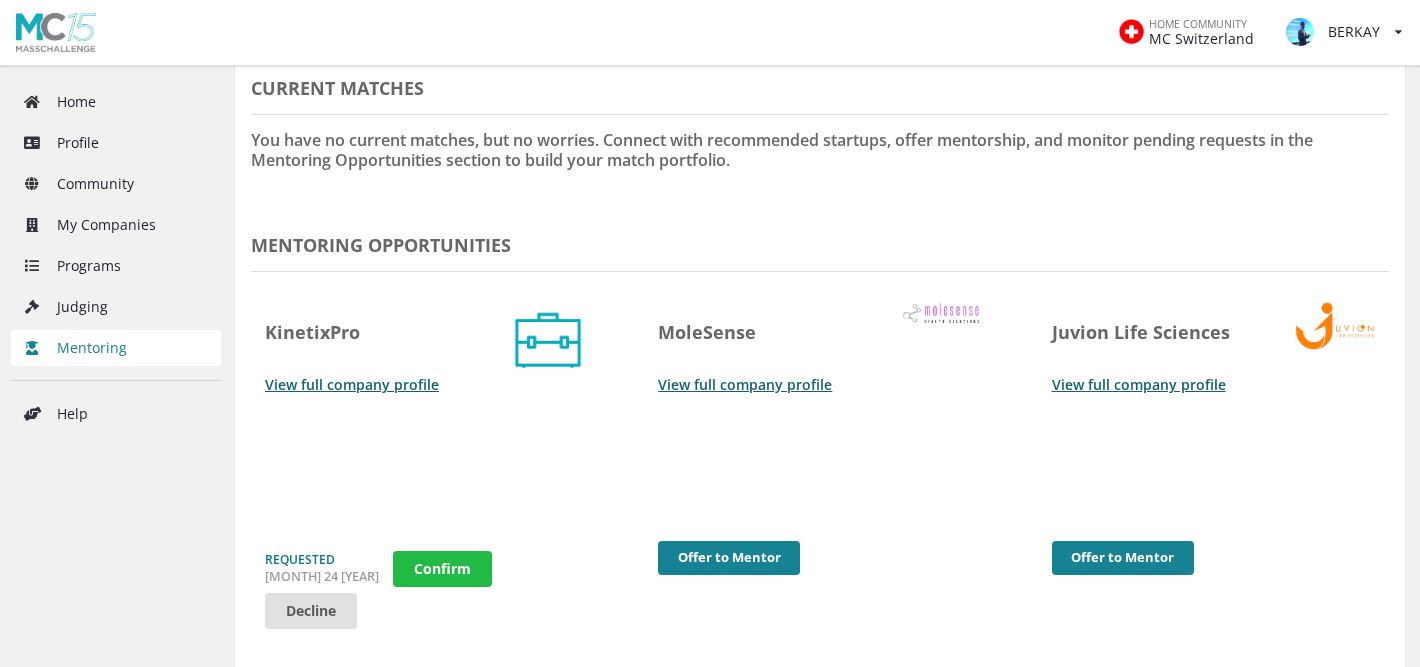 scroll, scrollTop: 546, scrollLeft: 0, axis: vertical 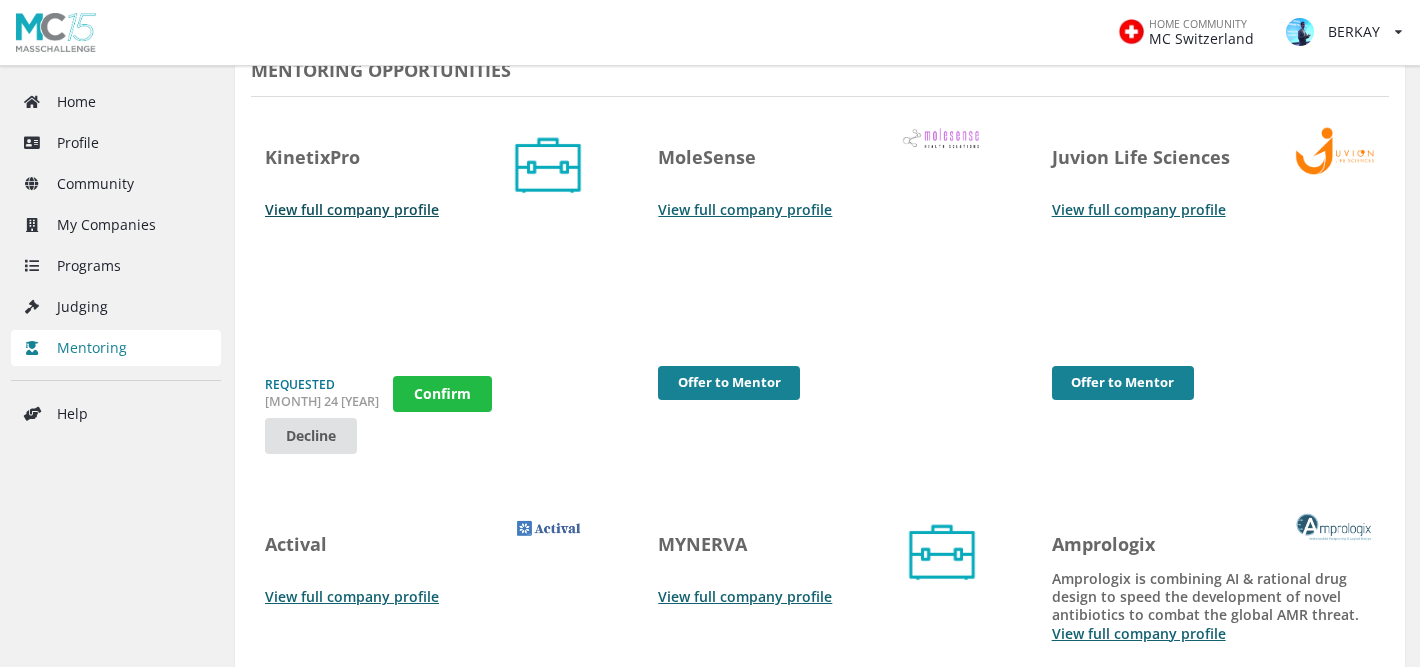 click on "View full company profile" at bounding box center [352, 209] 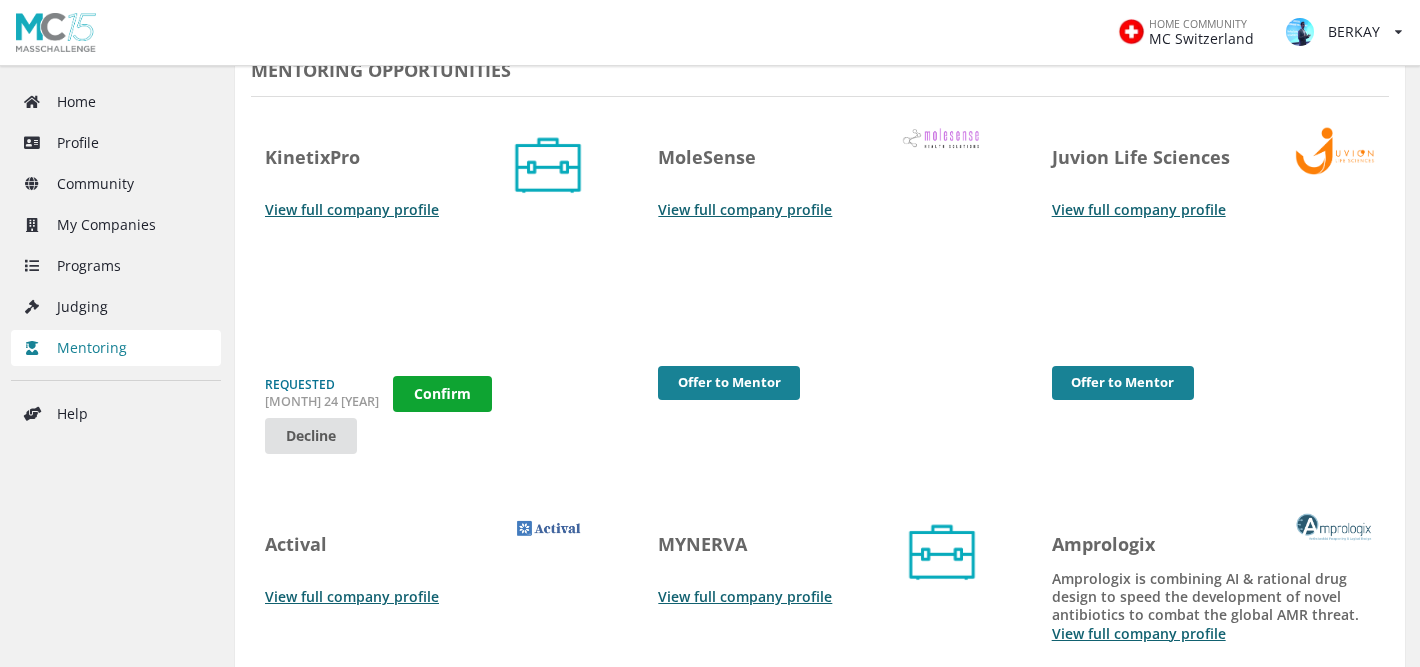 click on "Confirm" at bounding box center [442, 394] 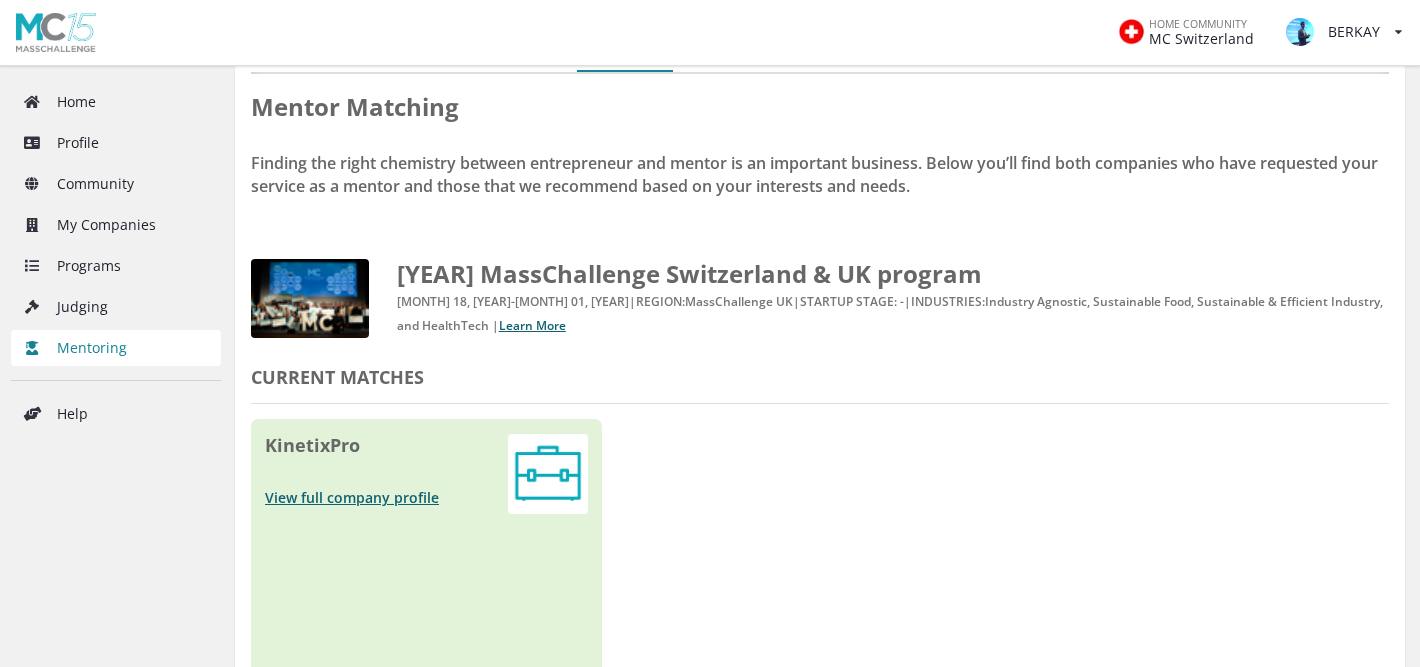 scroll, scrollTop: 0, scrollLeft: 0, axis: both 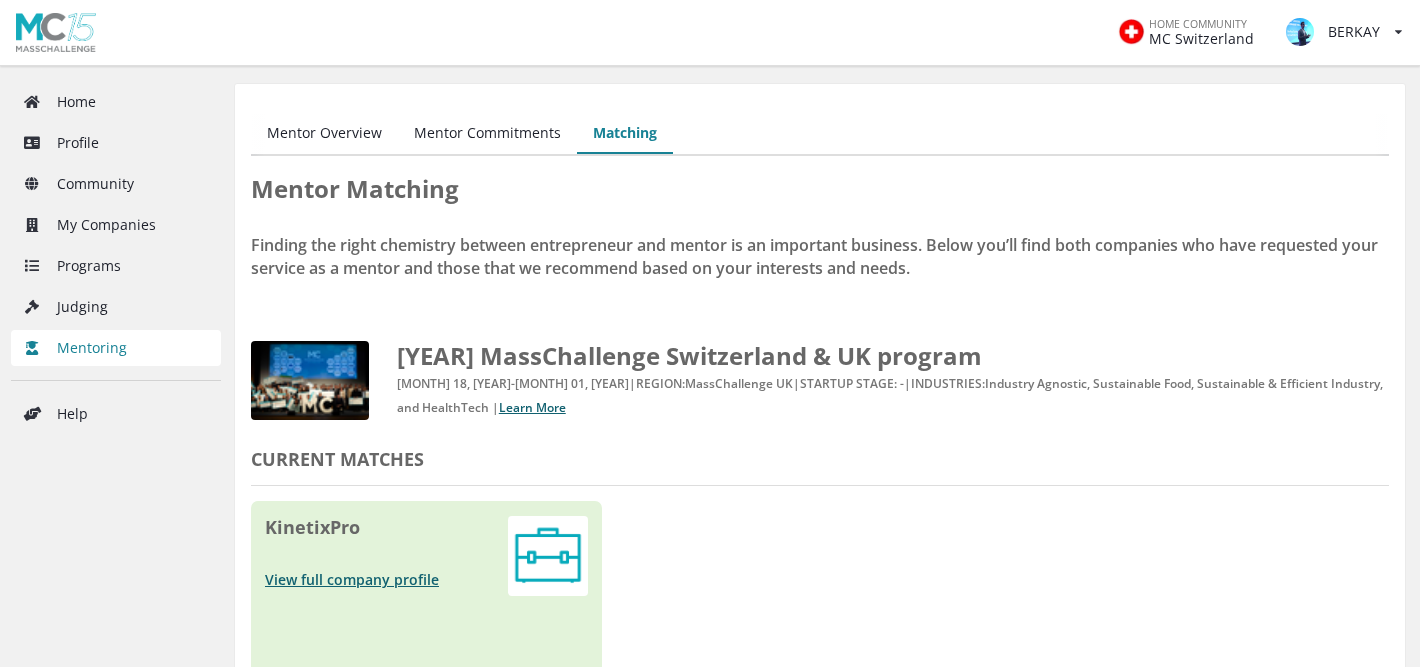 click on "Mentor Commitments" at bounding box center [487, 134] 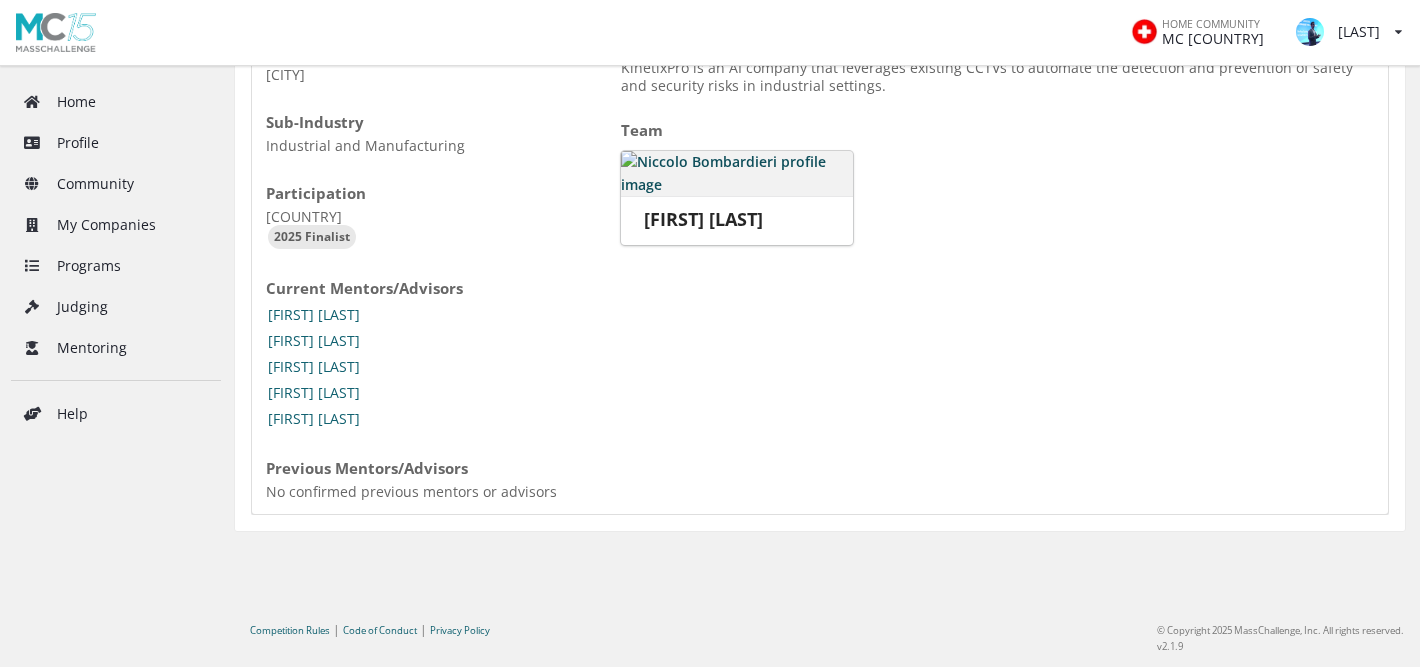 scroll, scrollTop: 402, scrollLeft: 0, axis: vertical 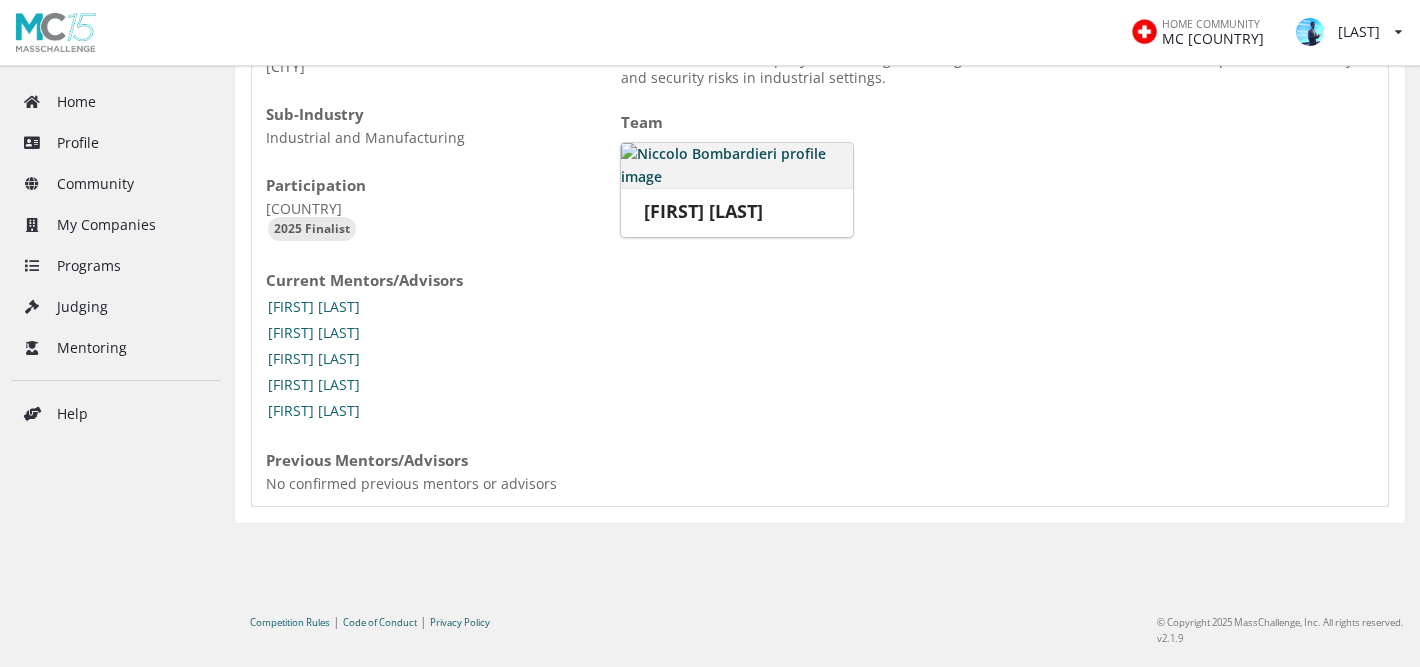 click at bounding box center (737, 165) 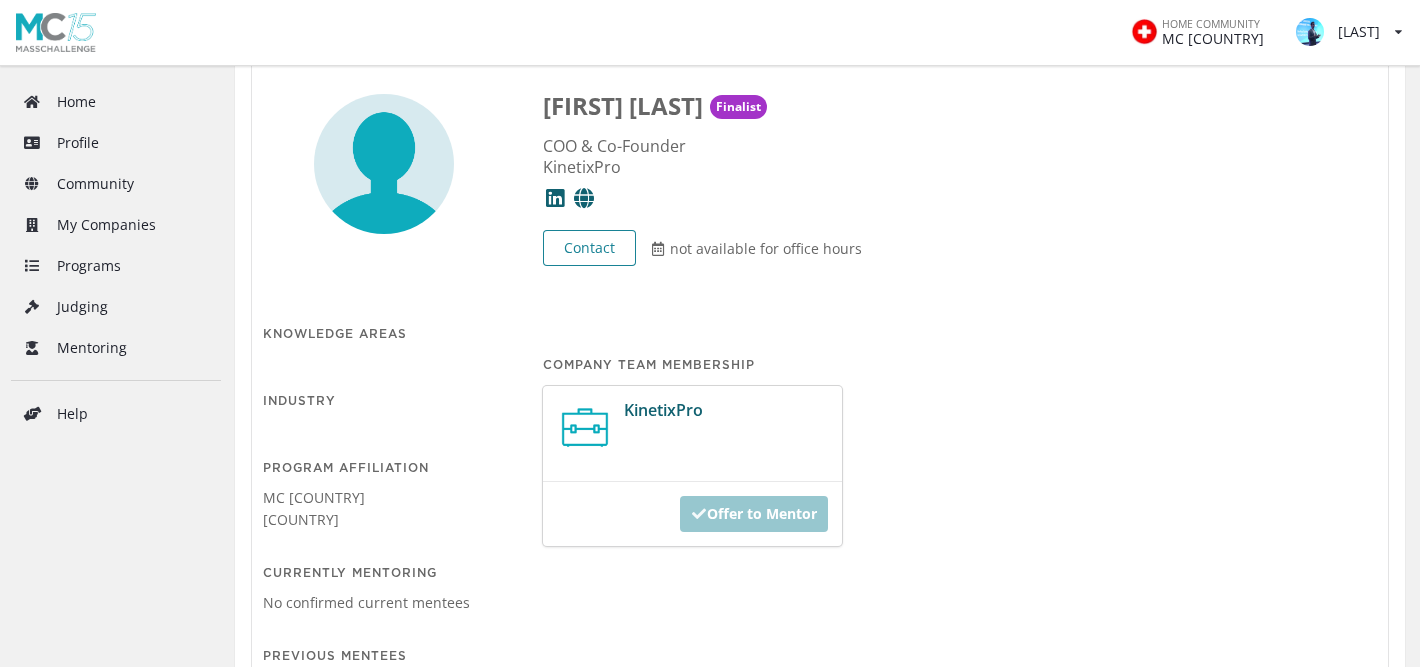 scroll, scrollTop: 292, scrollLeft: 0, axis: vertical 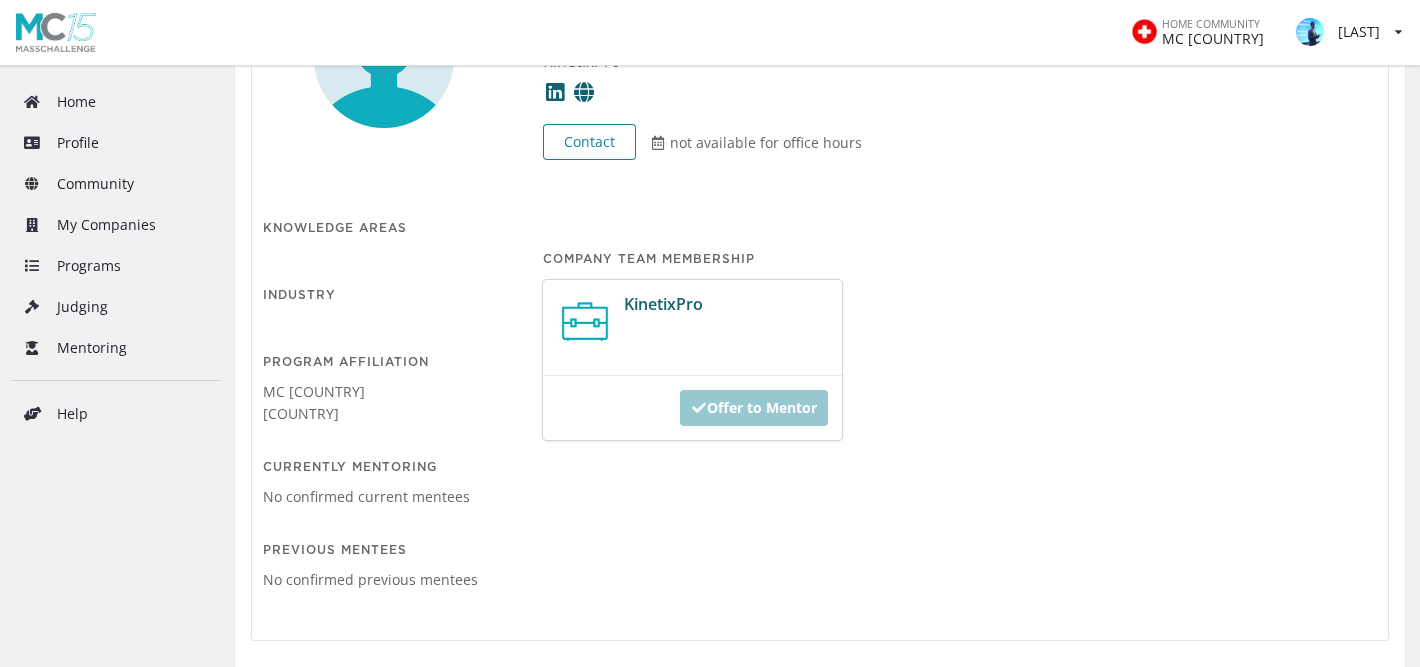 click at bounding box center (585, 322) 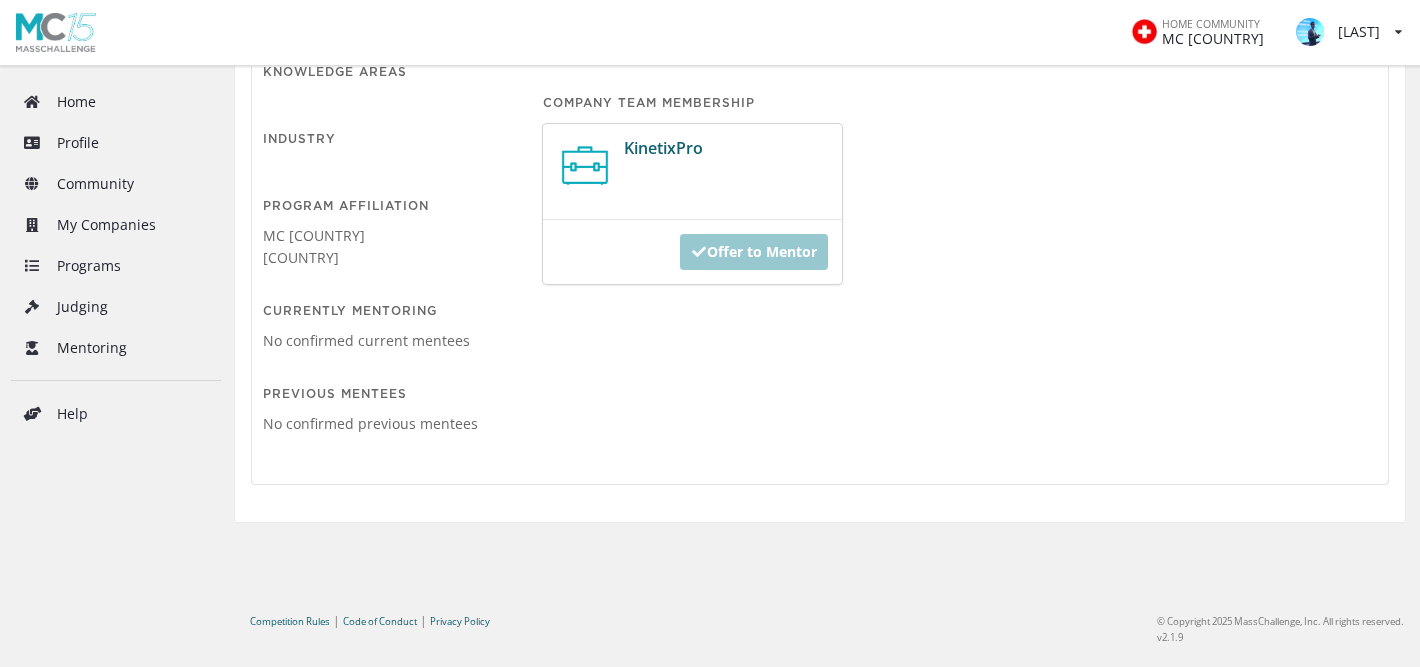 scroll, scrollTop: 92, scrollLeft: 0, axis: vertical 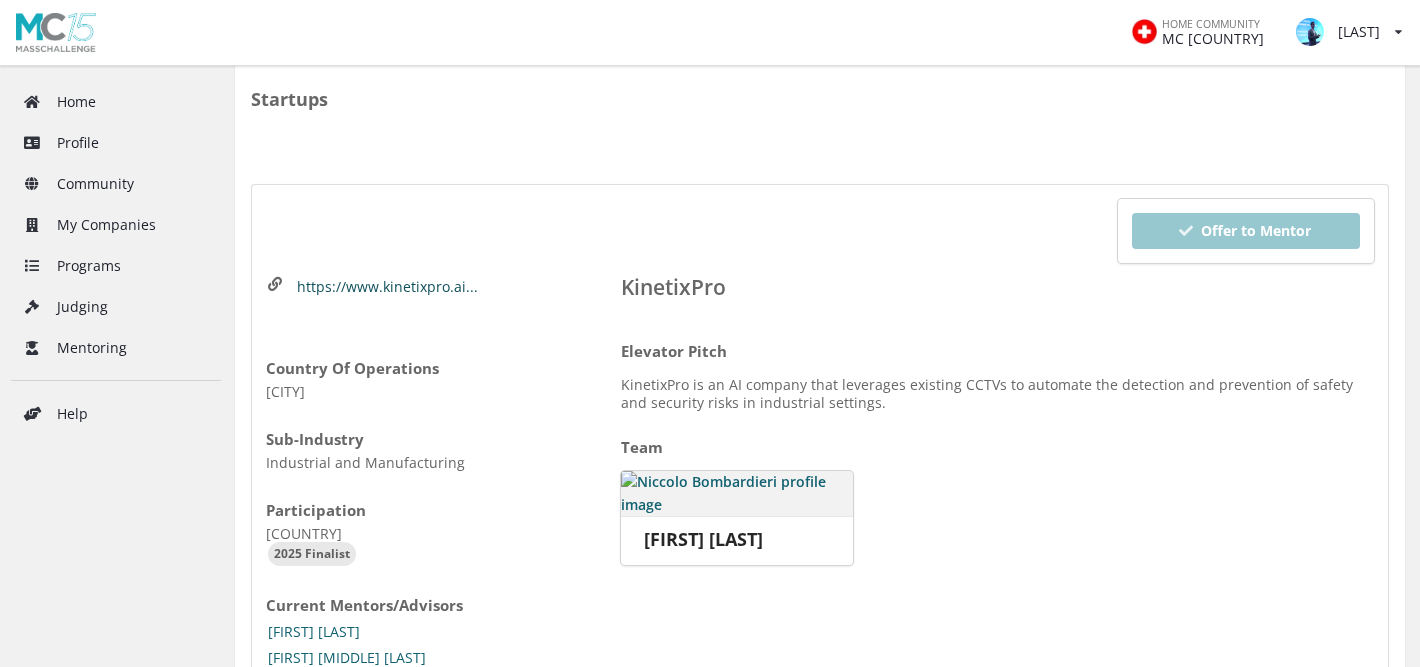 click on "https://www.kinetixpro.ai..." at bounding box center (387, 287) 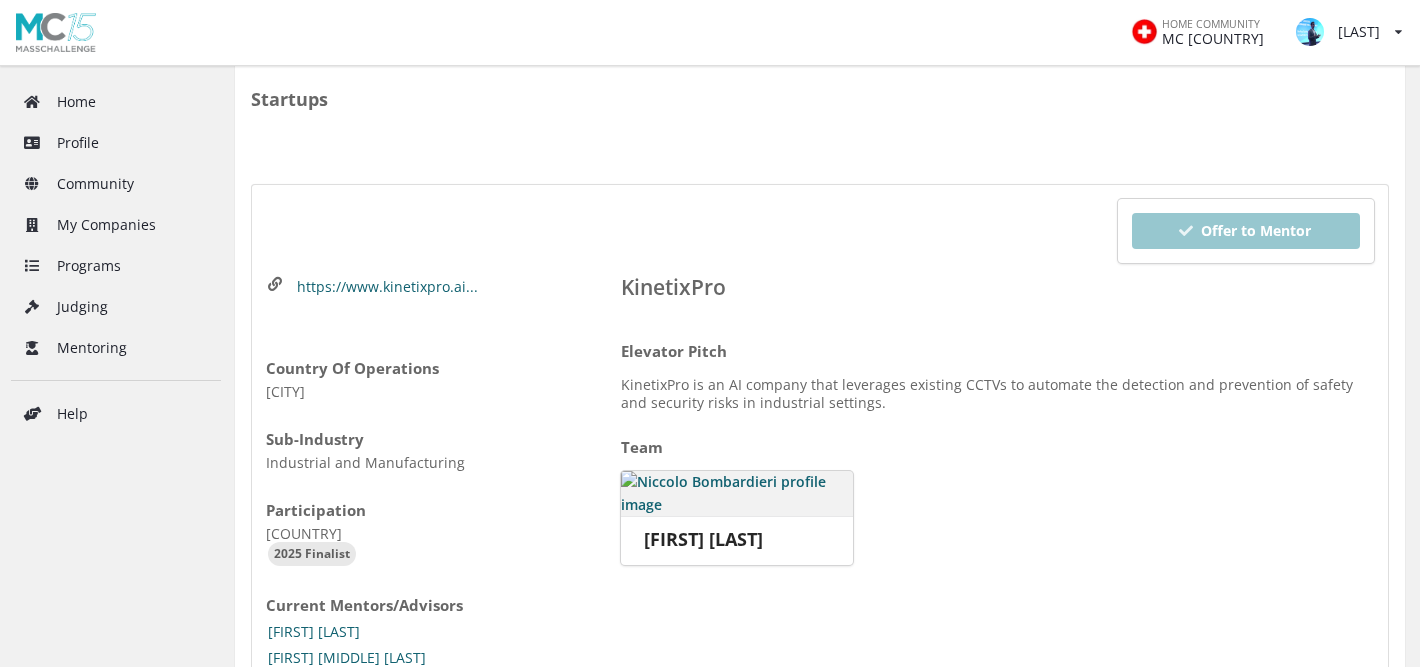scroll, scrollTop: 206, scrollLeft: 0, axis: vertical 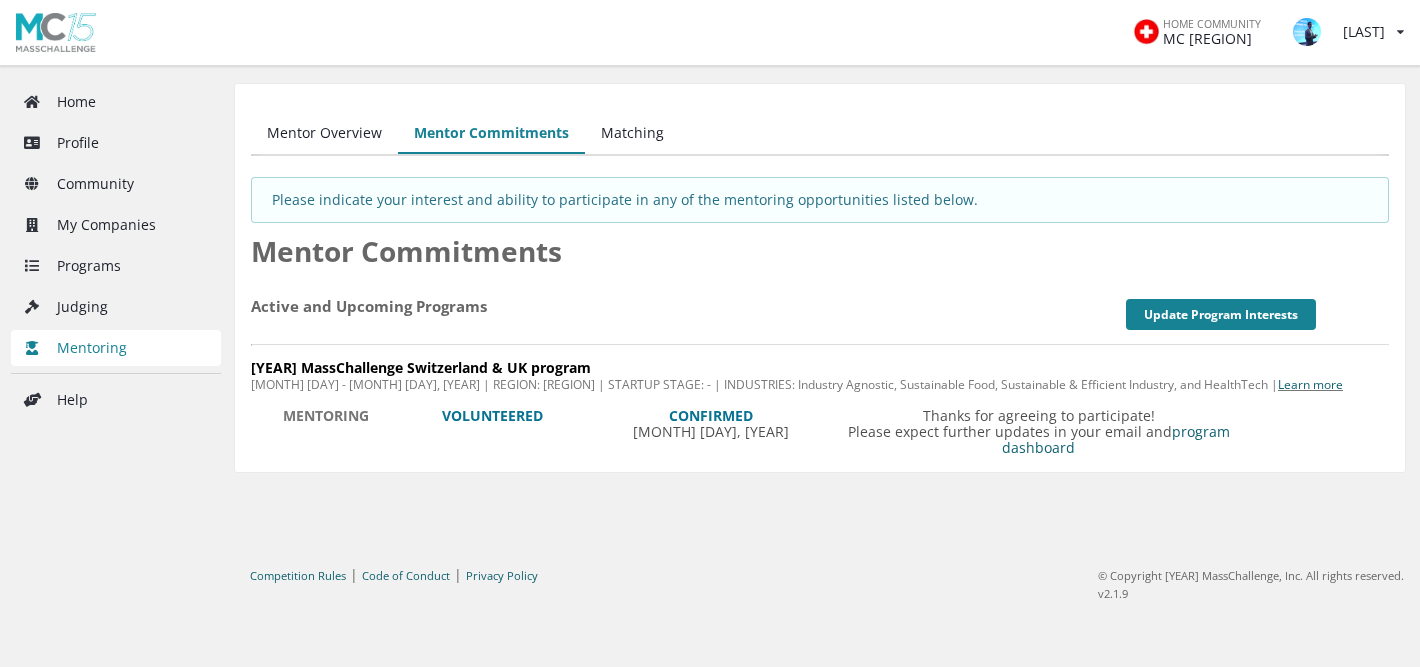 click on "Matching" at bounding box center [632, 134] 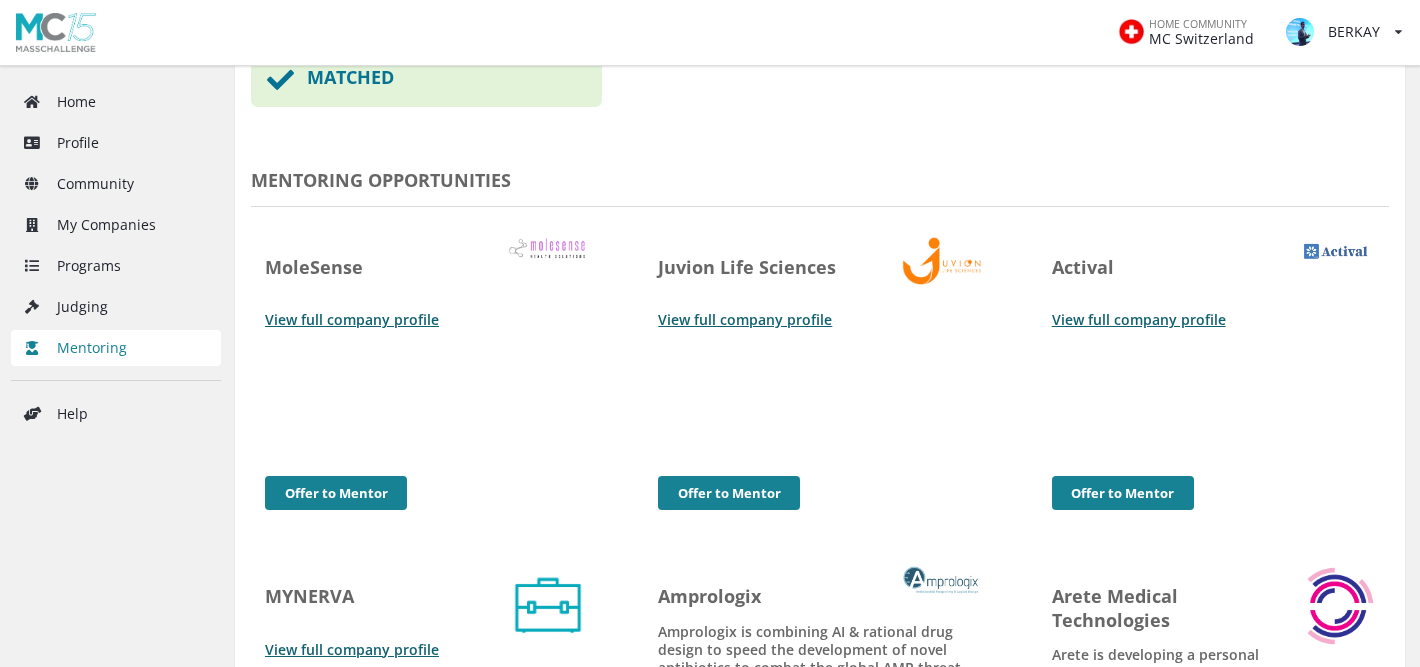 scroll, scrollTop: 699, scrollLeft: 0, axis: vertical 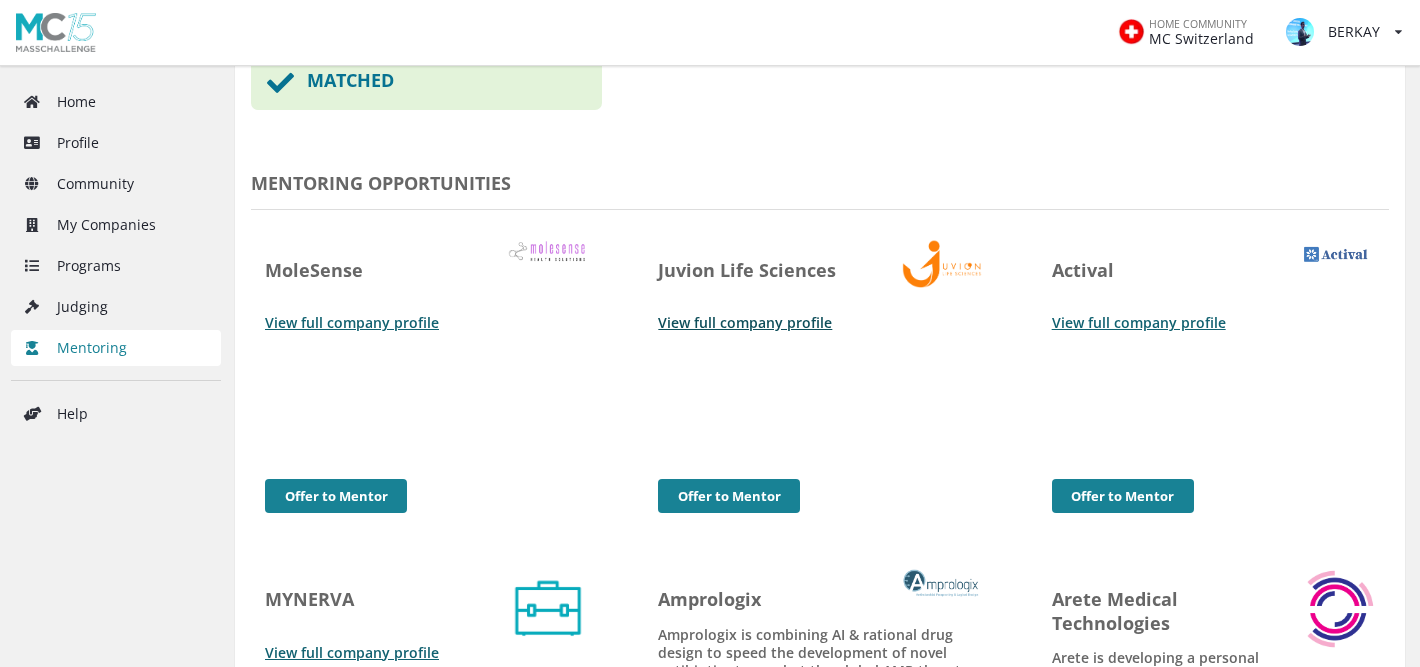 click on "View full company profile" at bounding box center (745, 322) 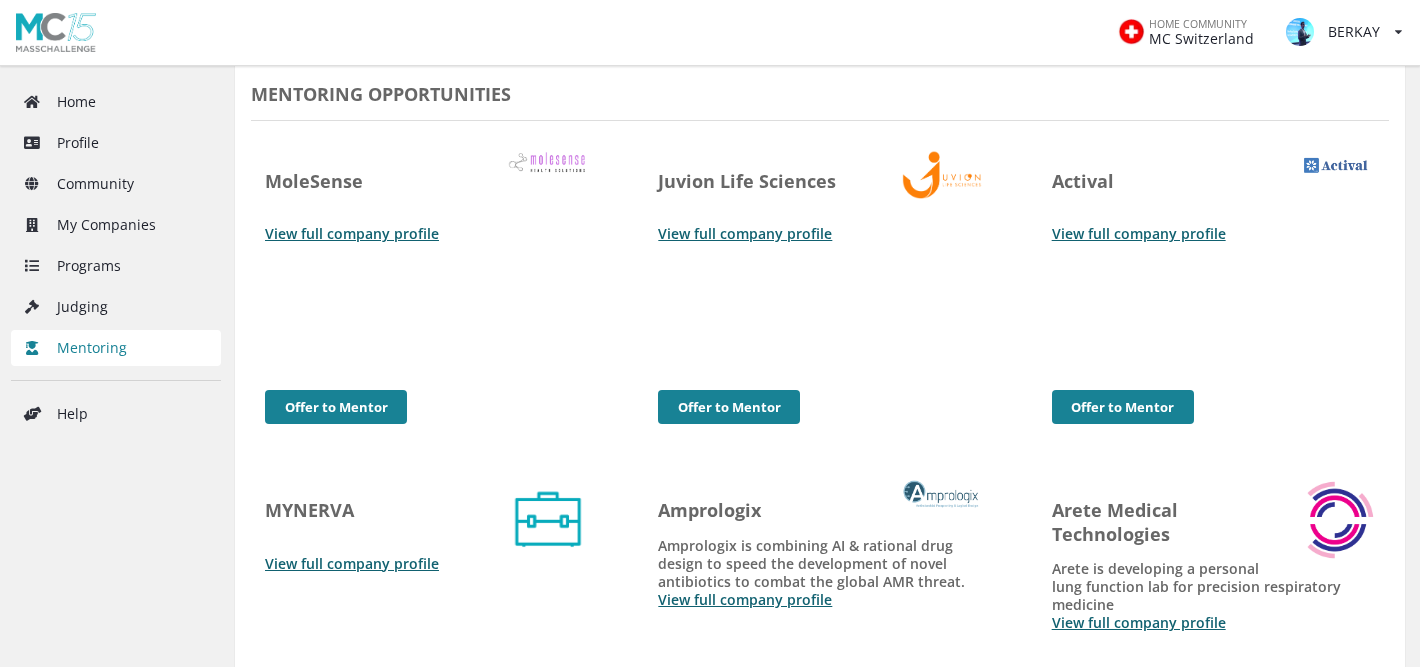 scroll, scrollTop: 643, scrollLeft: 0, axis: vertical 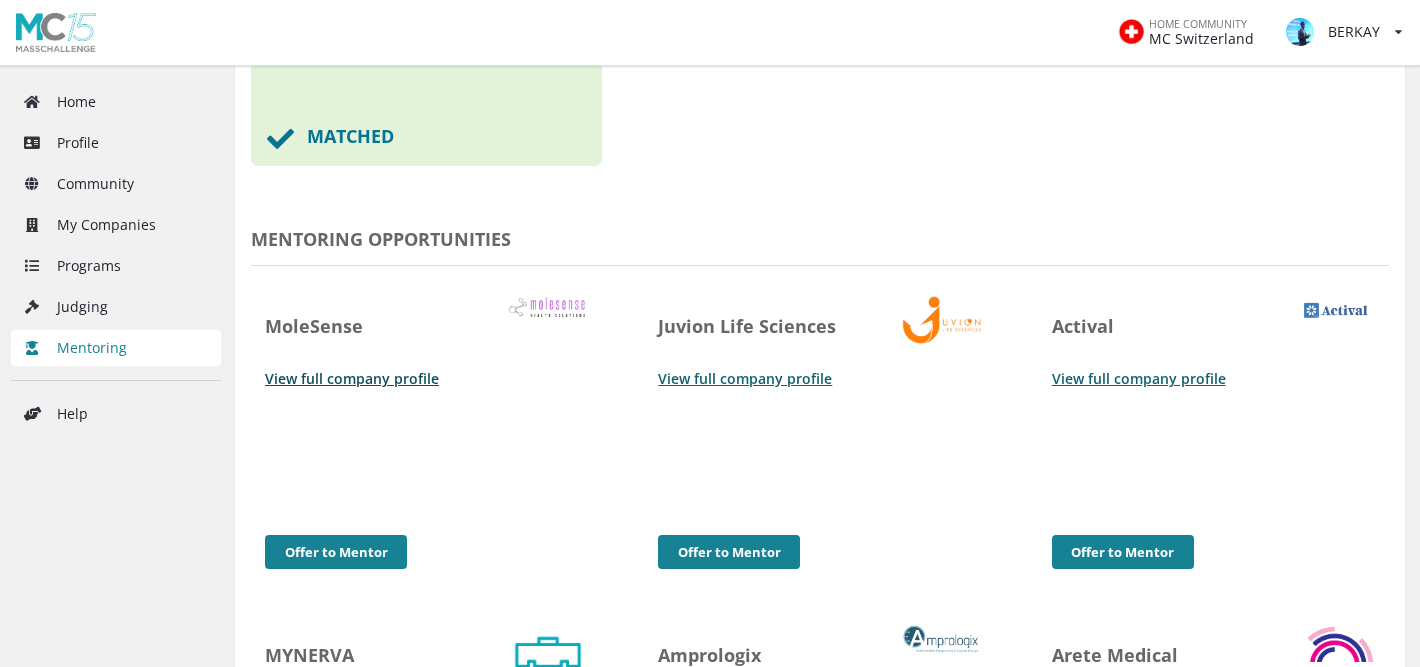 click on "View full company profile" at bounding box center [352, 378] 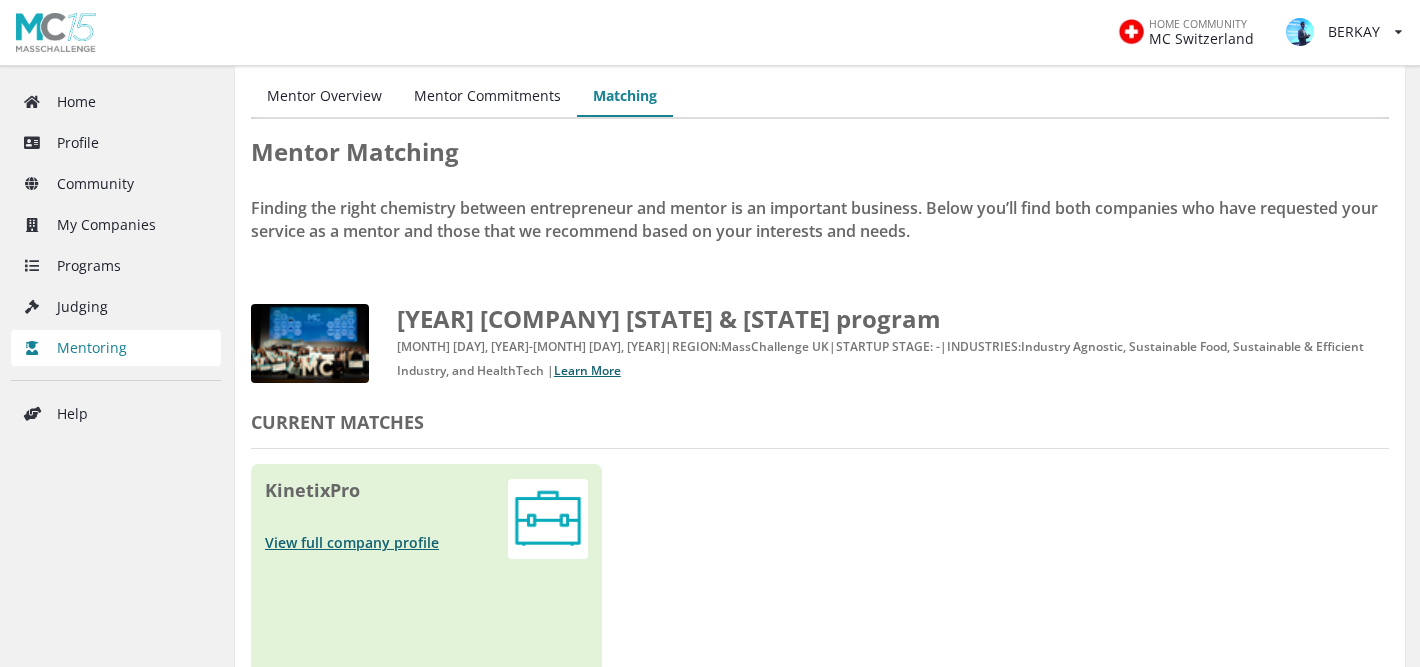 scroll, scrollTop: 0, scrollLeft: 0, axis: both 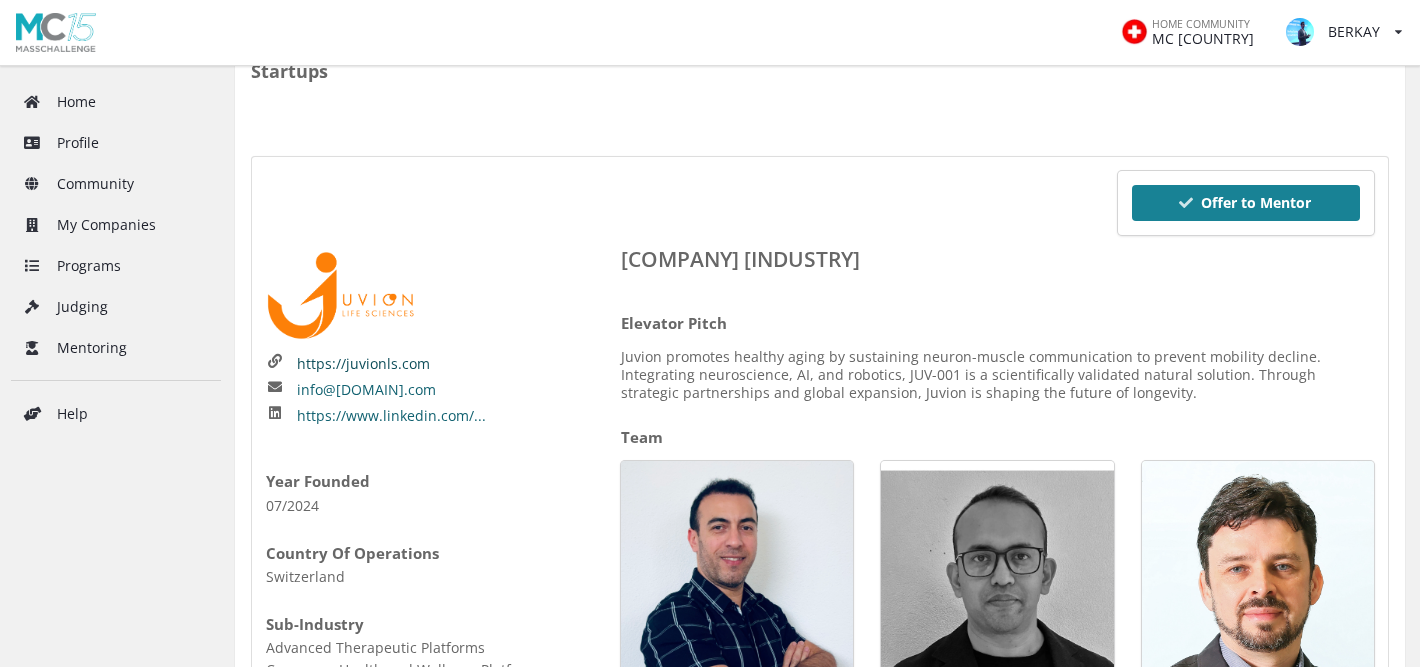 click on "https://juvionls.com" at bounding box center [363, 364] 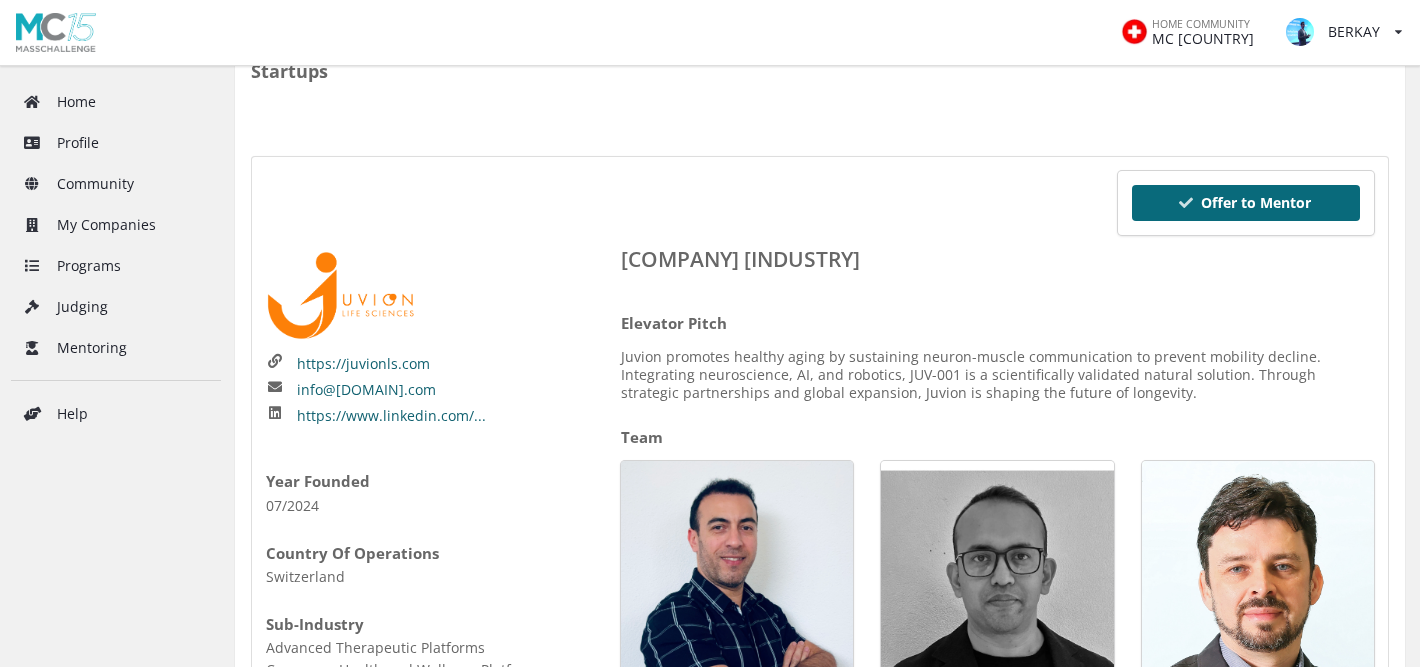 click on "Offer to Mentor" at bounding box center (1246, 203) 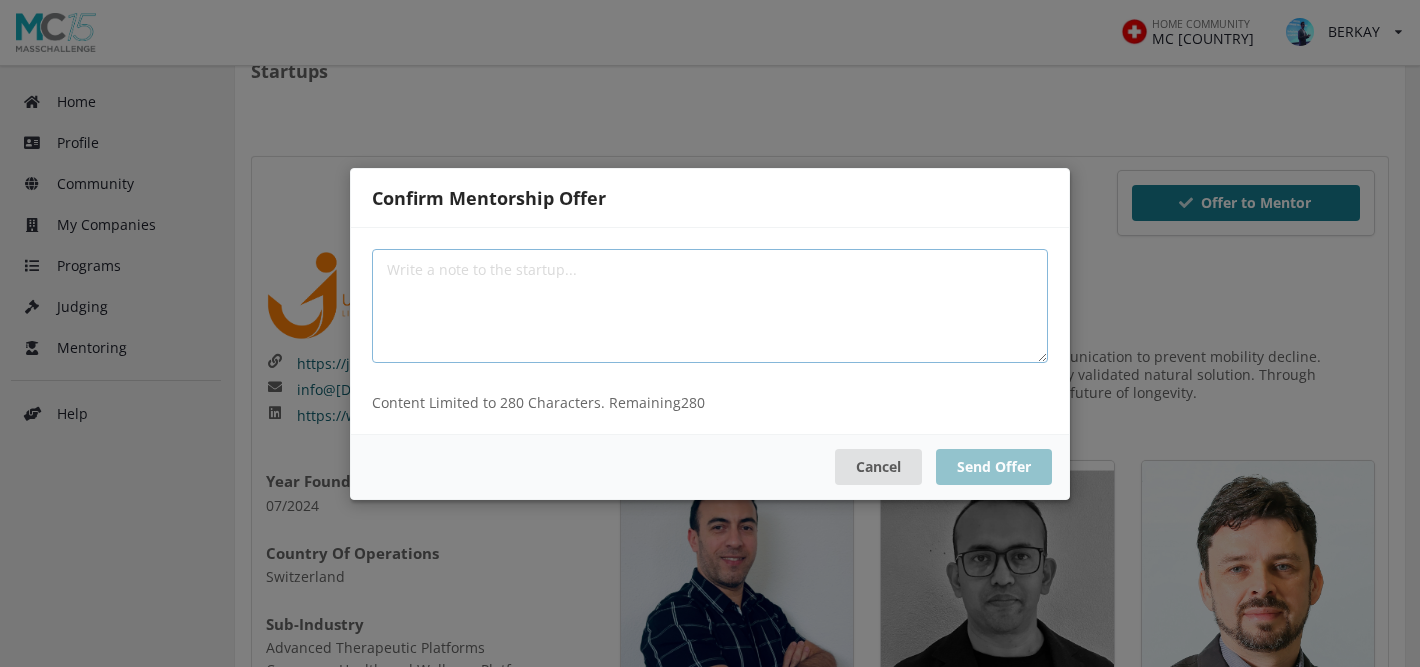 click at bounding box center [710, 306] 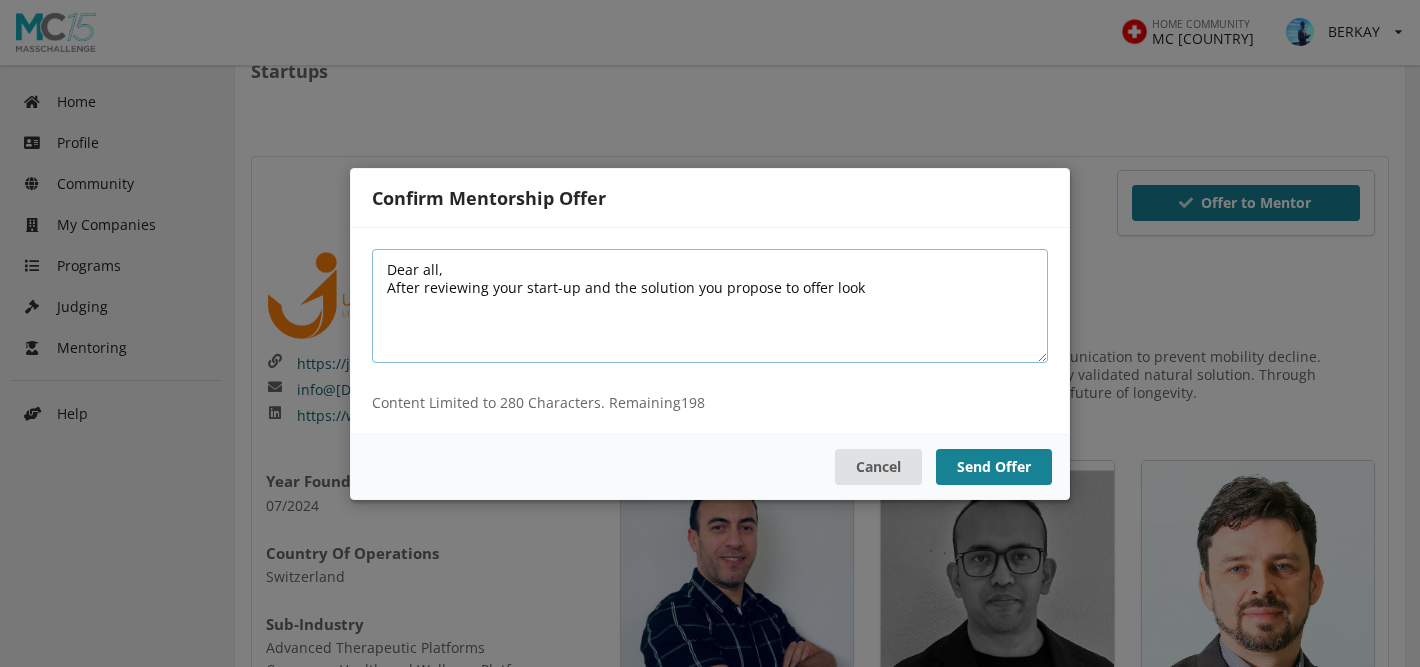 click on "Dear all,
After reviewing your start-up and the solution you propose to offer look" at bounding box center [710, 306] 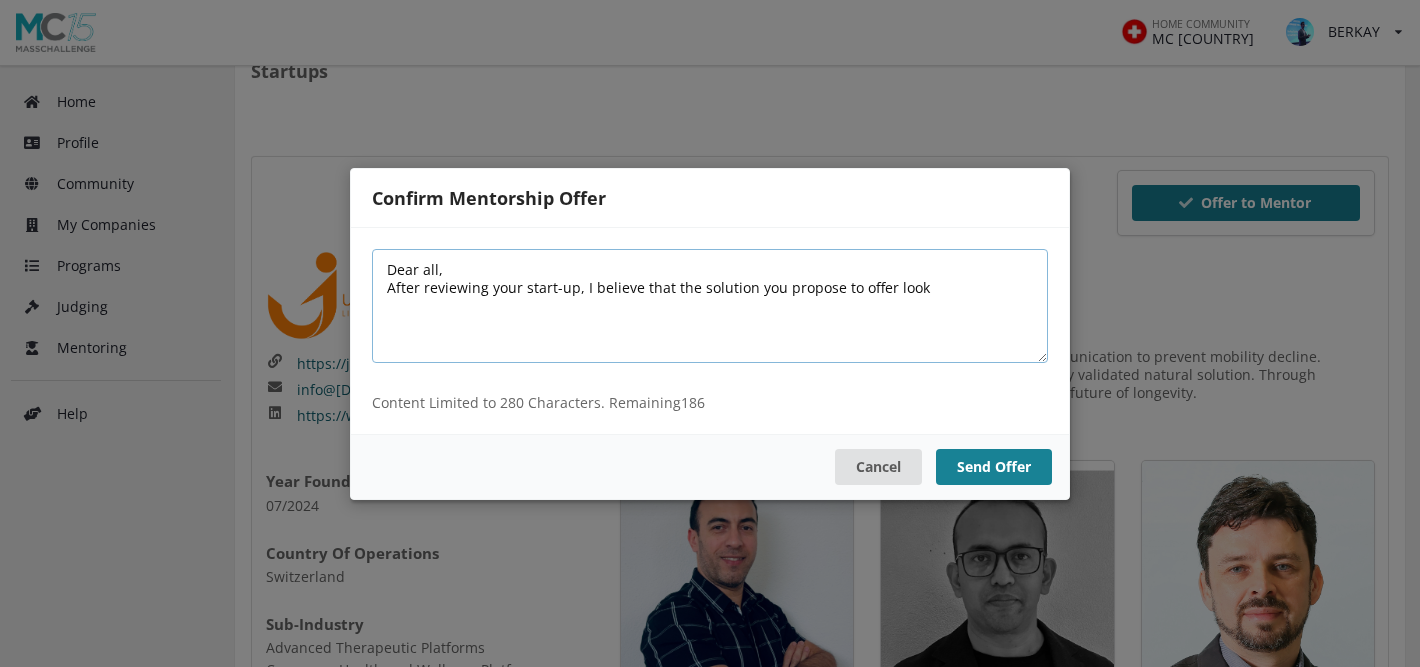 click on "Dear all,
After reviewing your start-up, I believe that the solution you propose to offer look" at bounding box center (710, 306) 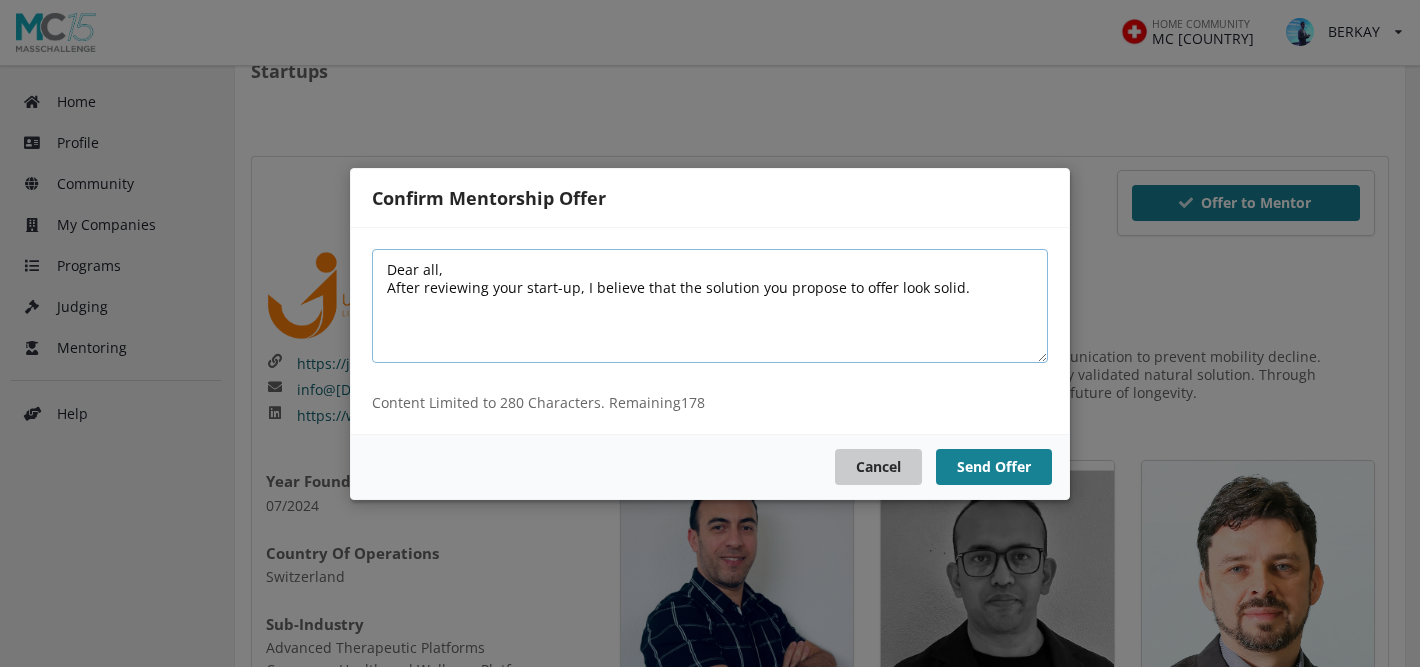 type on "Dear all,
After reviewing your start-up, I believe that the solution you propose to offer look solid." 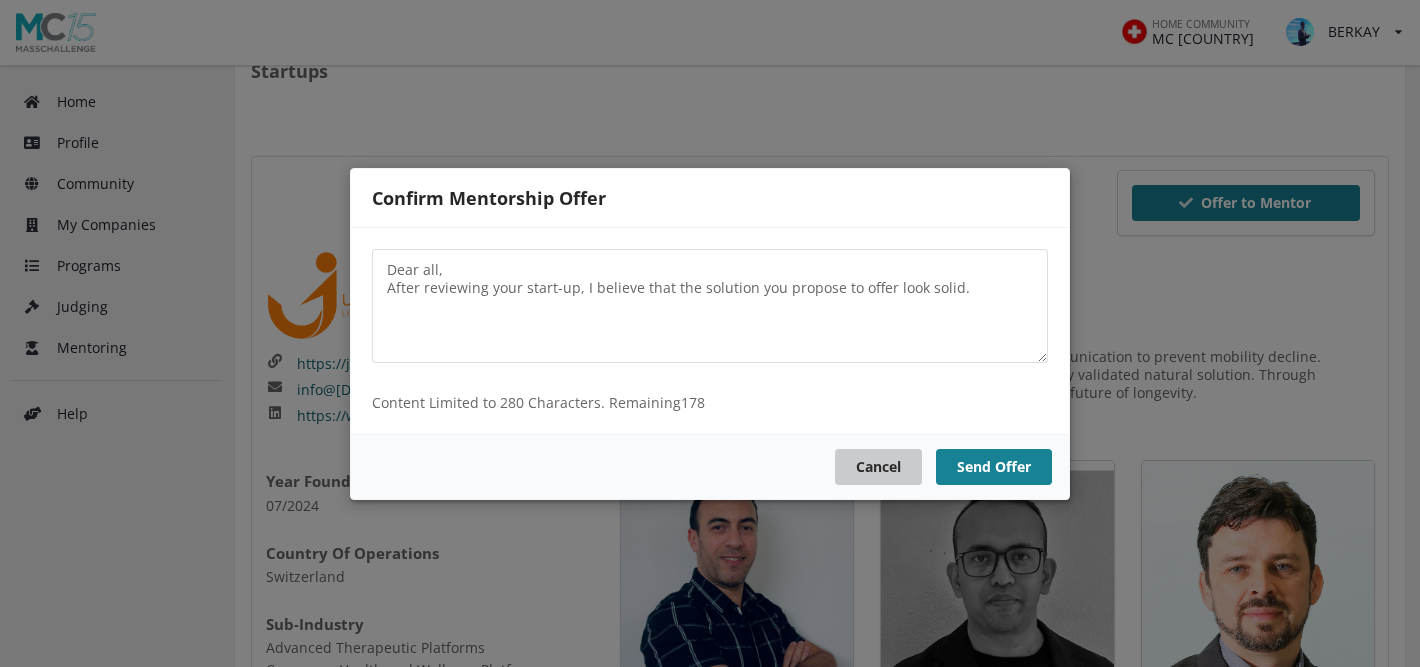 click on "Cancel" at bounding box center [878, 466] 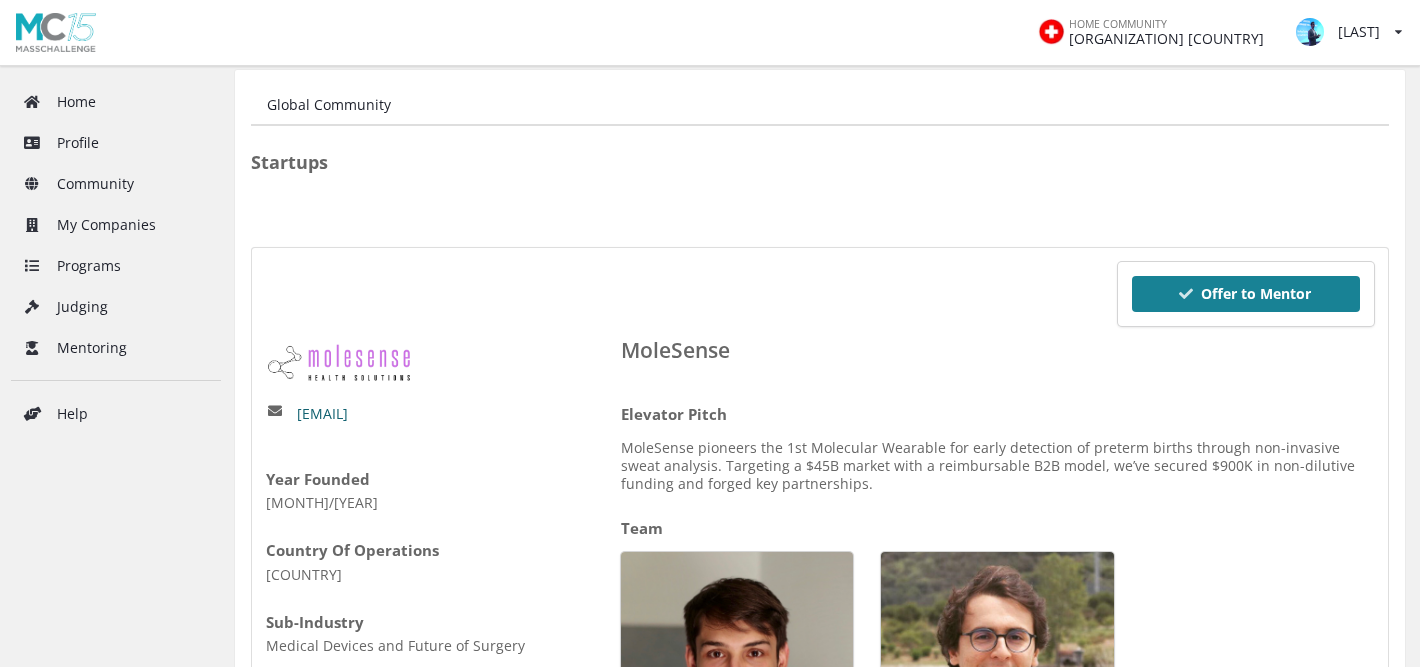 scroll, scrollTop: 0, scrollLeft: 0, axis: both 